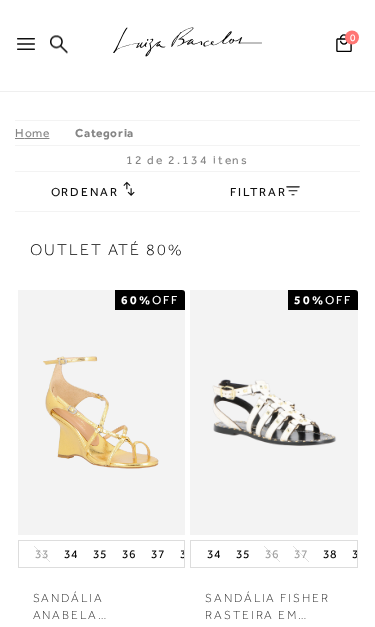 scroll, scrollTop: 235, scrollLeft: 0, axis: vertical 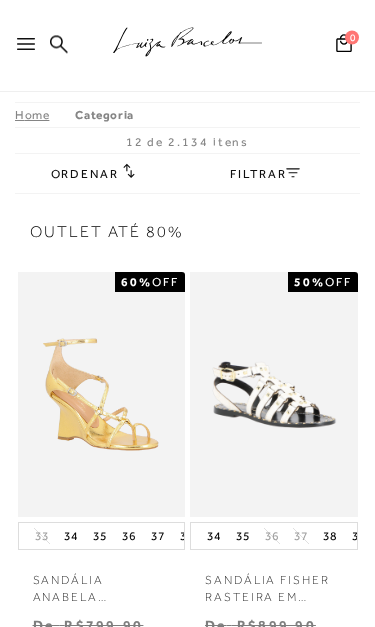 click at bounding box center [129, 175] 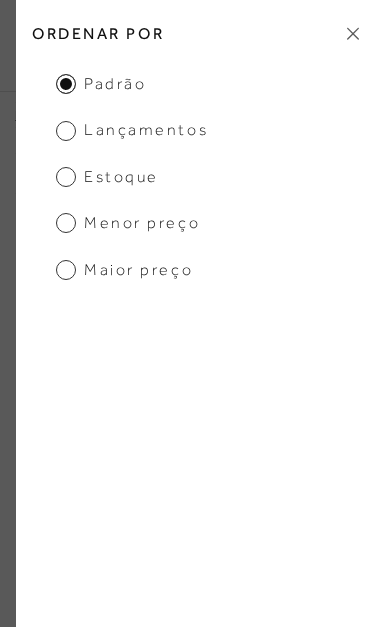 click on "Menor preço" at bounding box center [128, 223] 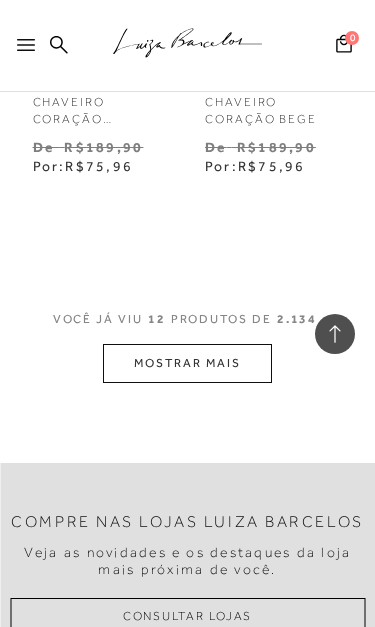 scroll, scrollTop: 7530, scrollLeft: 0, axis: vertical 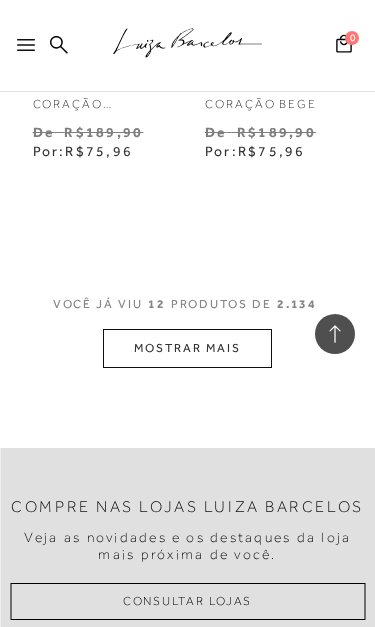 click on "MOSTRAR MAIS" at bounding box center [187, 348] 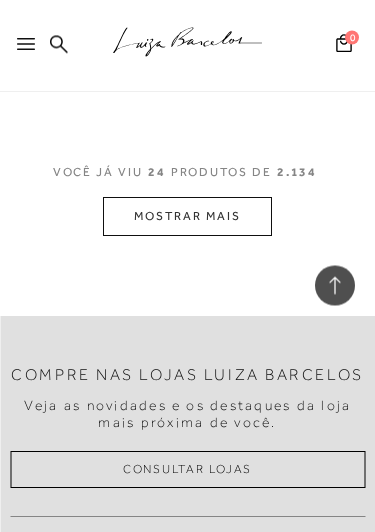 scroll, scrollTop: 10074, scrollLeft: 0, axis: vertical 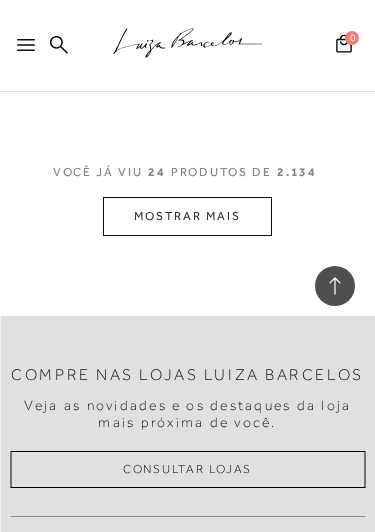 click on "MOSTRAR MAIS" at bounding box center (187, 216) 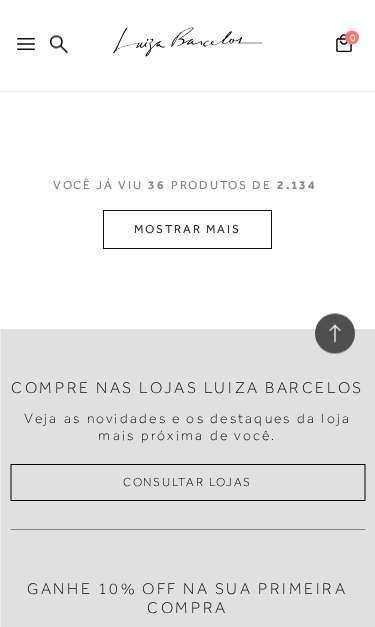 scroll, scrollTop: 12479, scrollLeft: 0, axis: vertical 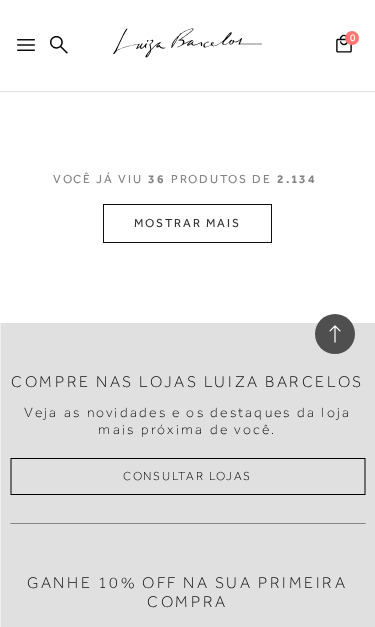 click on "MOSTRAR MAIS" at bounding box center (187, 223) 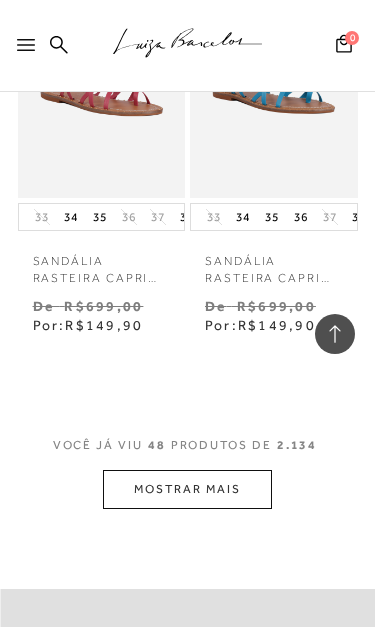 scroll, scrollTop: 14715, scrollLeft: 0, axis: vertical 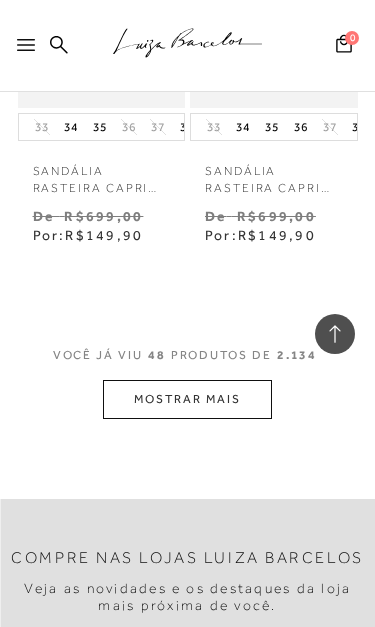 click on "MOSTRAR MAIS" at bounding box center (187, 399) 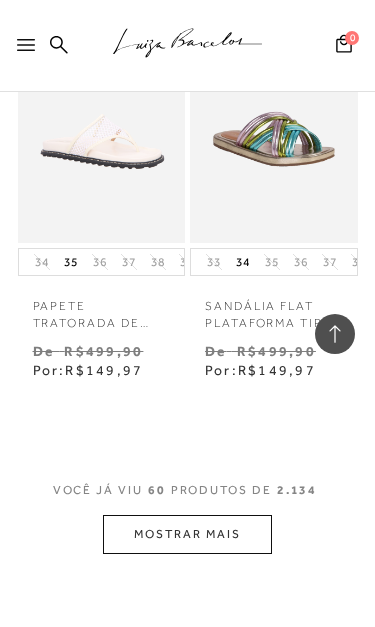 scroll, scrollTop: 17053, scrollLeft: 0, axis: vertical 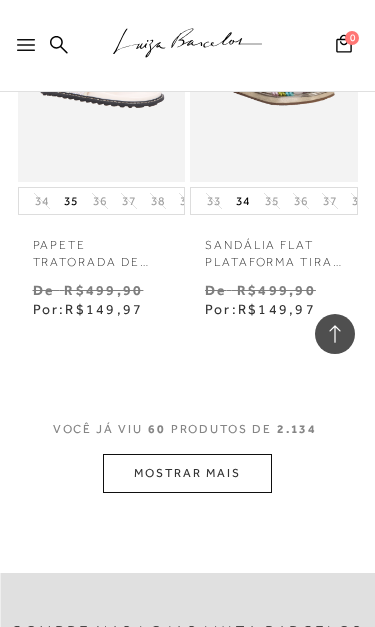 click on "MOSTRAR MAIS" at bounding box center (187, 473) 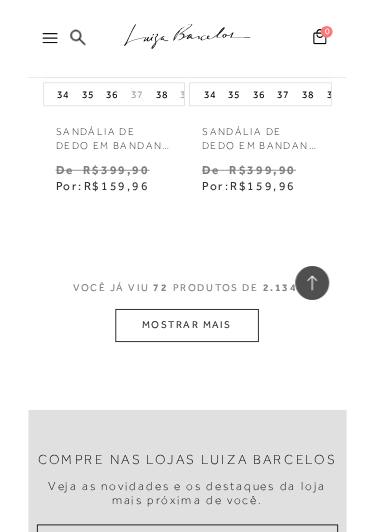 scroll, scrollTop: 19565, scrollLeft: 0, axis: vertical 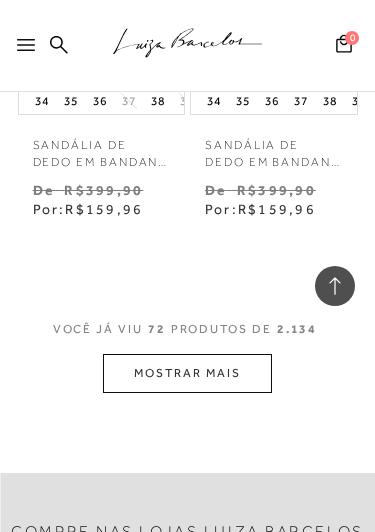 click on "MOSTRAR MAIS" at bounding box center (187, 373) 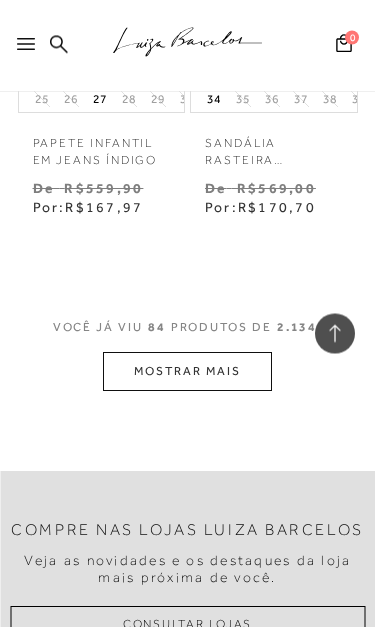 scroll, scrollTop: 21979, scrollLeft: 0, axis: vertical 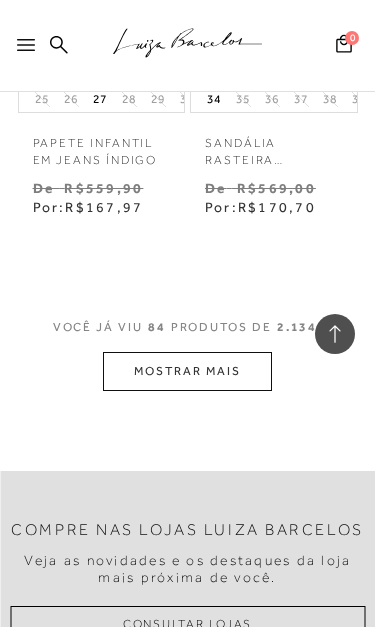 click on "MOSTRAR MAIS" at bounding box center (187, 371) 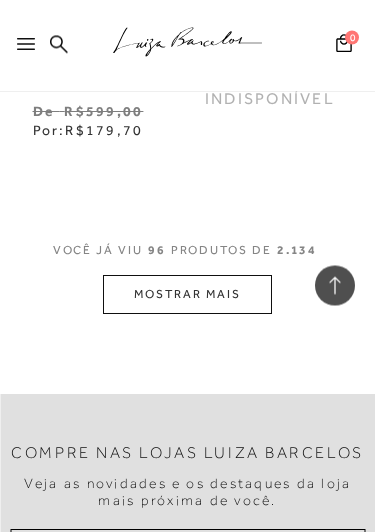scroll, scrollTop: 24468, scrollLeft: 0, axis: vertical 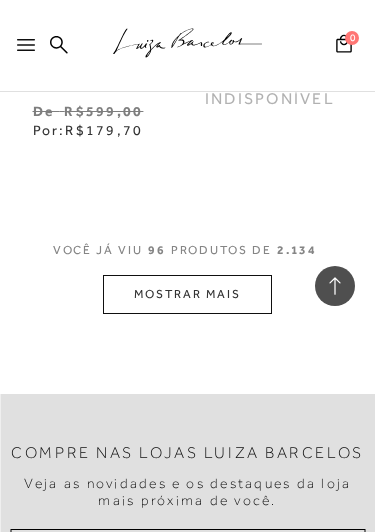 click on "MOSTRAR MAIS" at bounding box center [187, 294] 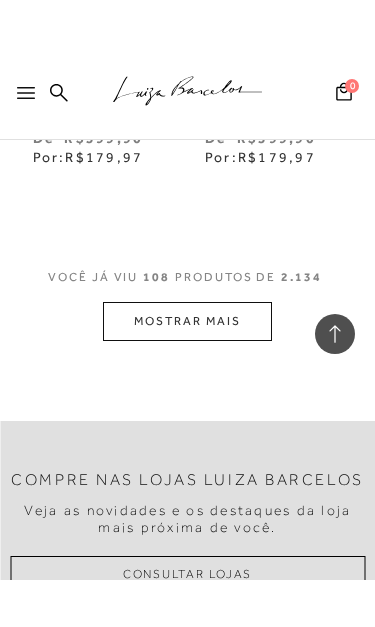 scroll, scrollTop: 26903, scrollLeft: 0, axis: vertical 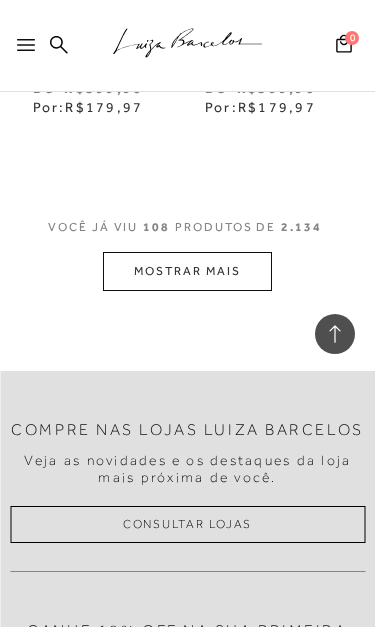 click on "MOSTRAR MAIS" at bounding box center (187, 271) 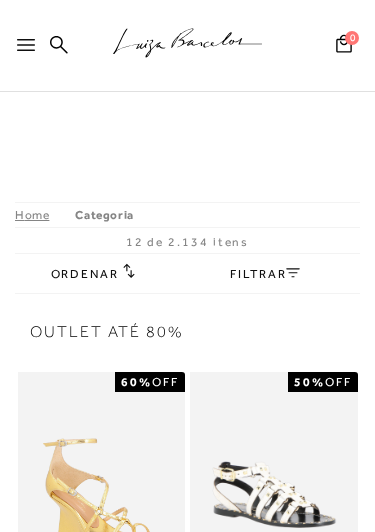 scroll, scrollTop: 0, scrollLeft: 0, axis: both 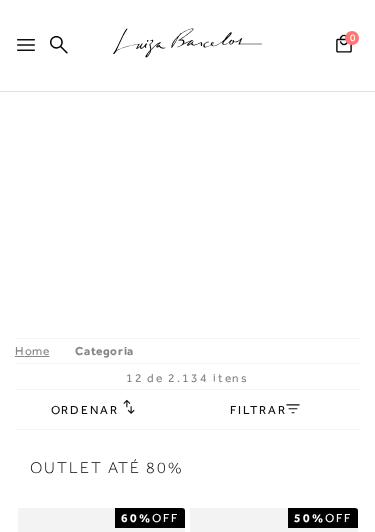 click on "Ordenar" at bounding box center (93, 409) 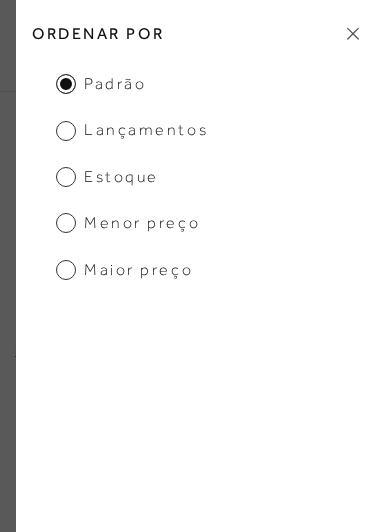 click on "Menor preço" at bounding box center (128, 223) 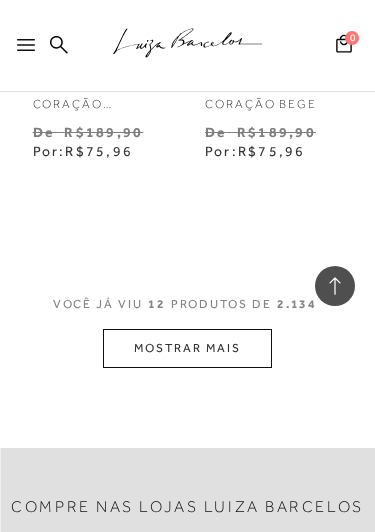 scroll, scrollTop: 5128, scrollLeft: 0, axis: vertical 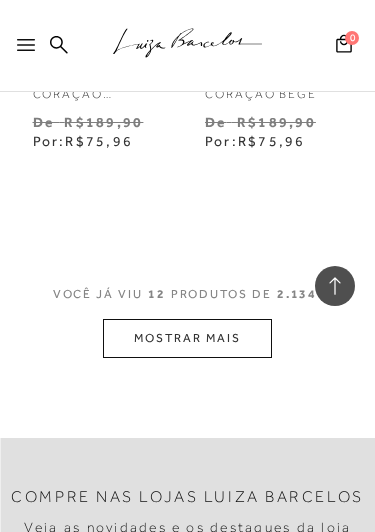 click on "MOSTRAR MAIS" at bounding box center [187, 338] 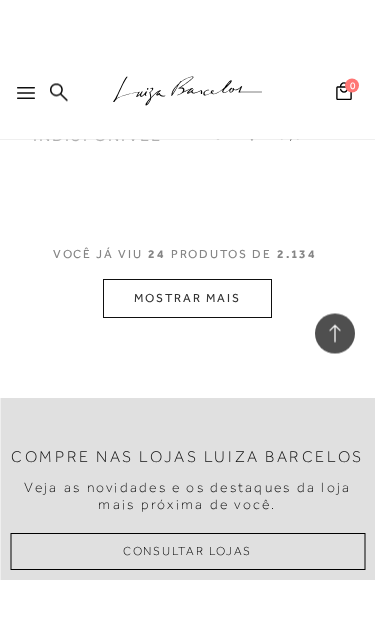 scroll, scrollTop: 7634, scrollLeft: 0, axis: vertical 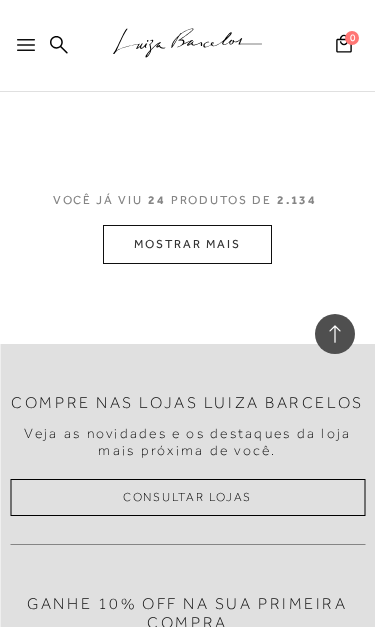 click on "MOSTRAR MAIS" at bounding box center (187, 244) 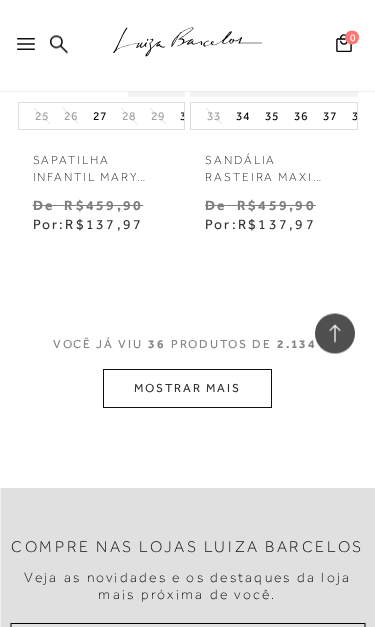click on "MOSTRAR MAIS" at bounding box center [187, 389] 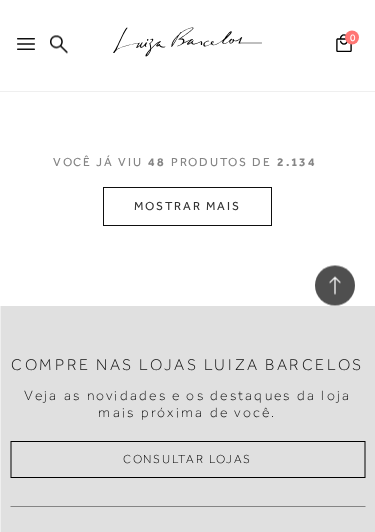 click on "MOSTRAR MAIS" at bounding box center [187, 207] 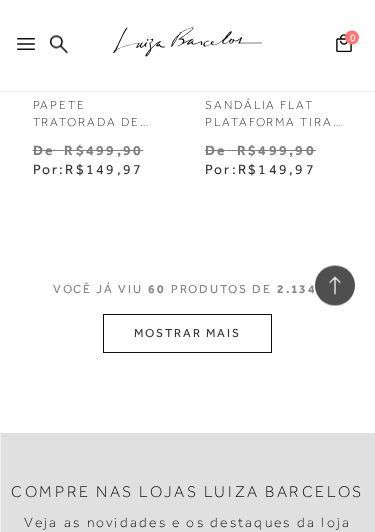click on "MOSTRAR MAIS" at bounding box center (187, 334) 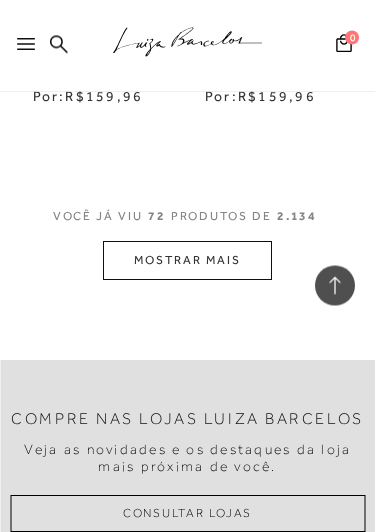 scroll, scrollTop: 17228, scrollLeft: 0, axis: vertical 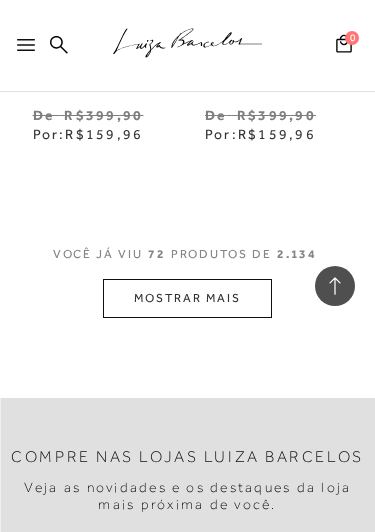 click on "MOSTRAR MAIS" at bounding box center [187, 298] 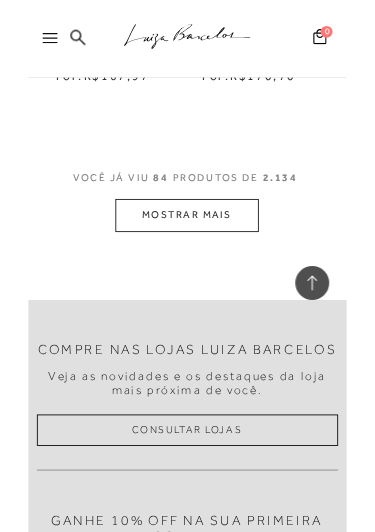 scroll, scrollTop: 19675, scrollLeft: 0, axis: vertical 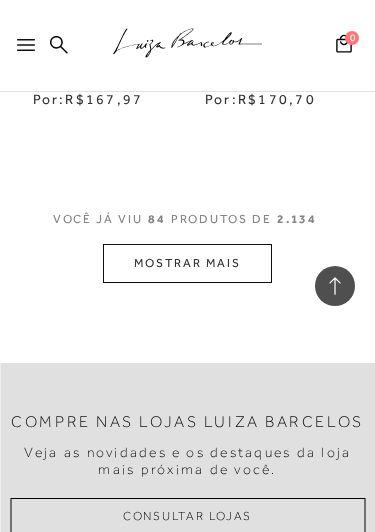 click on "MOSTRAR MAIS" at bounding box center [187, 263] 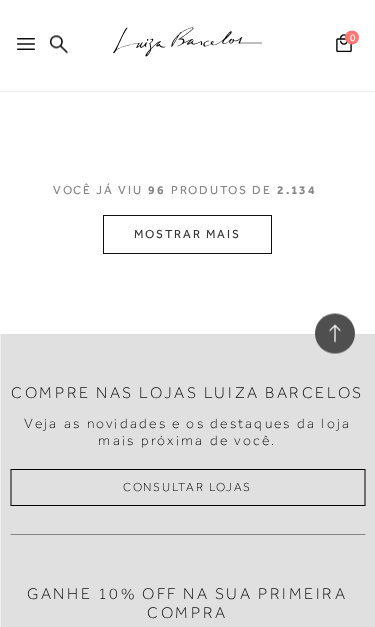 scroll, scrollTop: 22116, scrollLeft: 0, axis: vertical 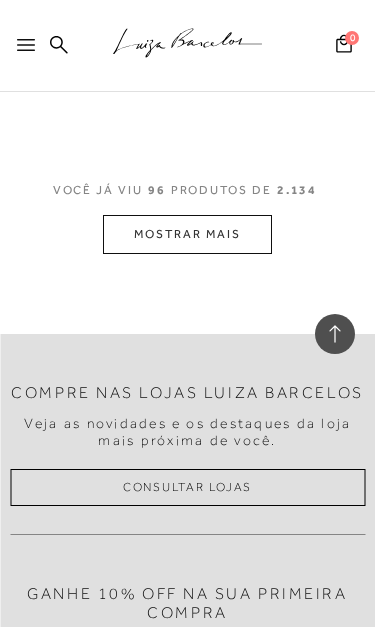 click on "MOSTRAR MAIS" at bounding box center [187, 234] 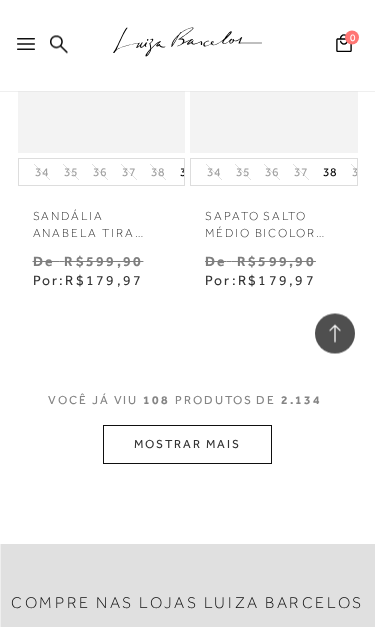 scroll, scrollTop: 24318, scrollLeft: 0, axis: vertical 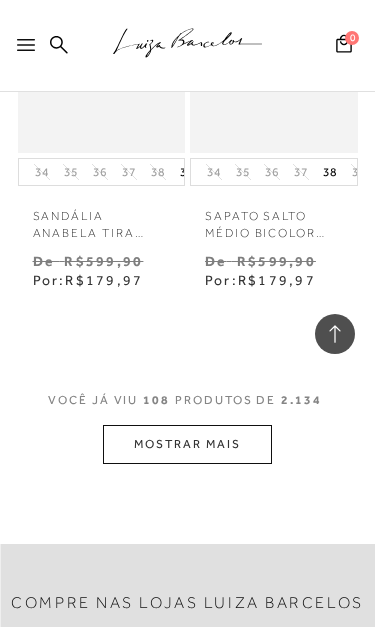 click on "MOSTRAR MAIS" at bounding box center (187, 444) 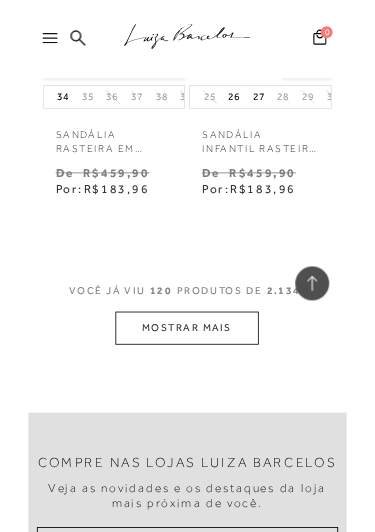 scroll, scrollTop: 26803, scrollLeft: 0, axis: vertical 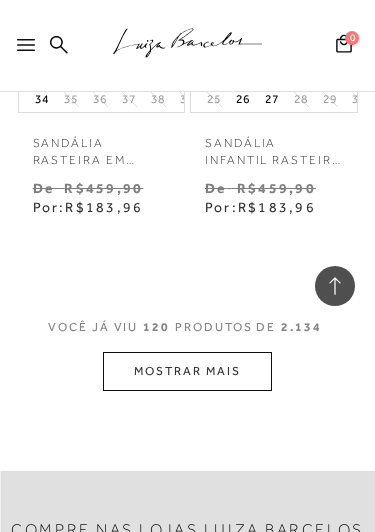 click on "MOSTRAR MAIS" at bounding box center [187, 371] 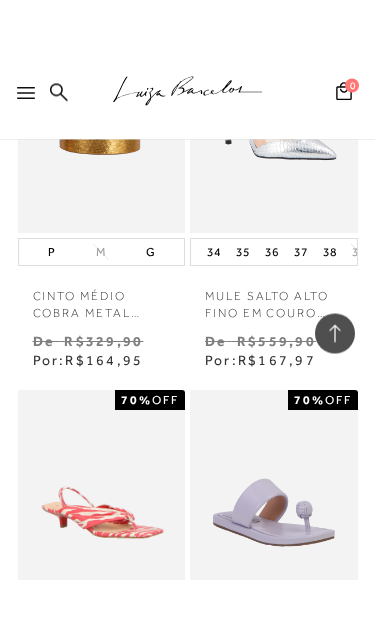 scroll, scrollTop: 17987, scrollLeft: 0, axis: vertical 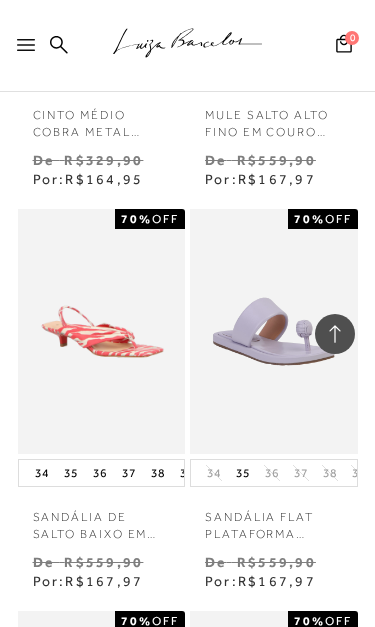 click at bounding box center [101, 331] 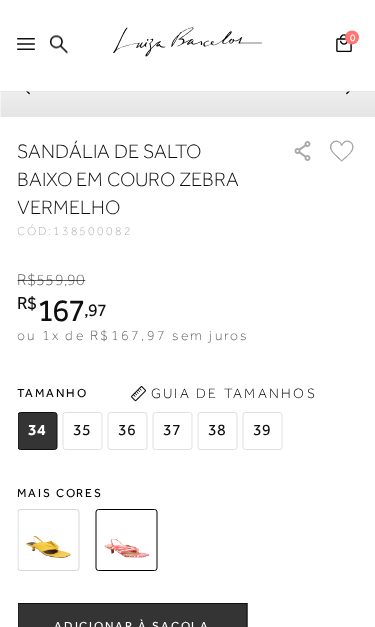 scroll, scrollTop: 654, scrollLeft: 0, axis: vertical 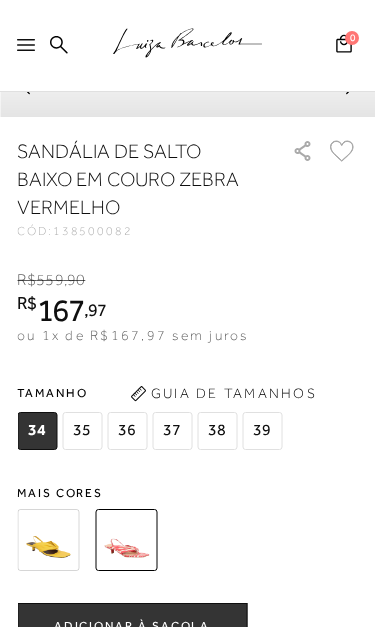 click on "35" at bounding box center (82, 431) 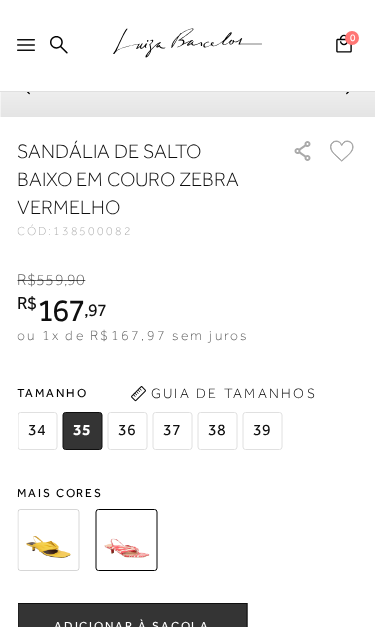 click at bounding box center (48, 540) 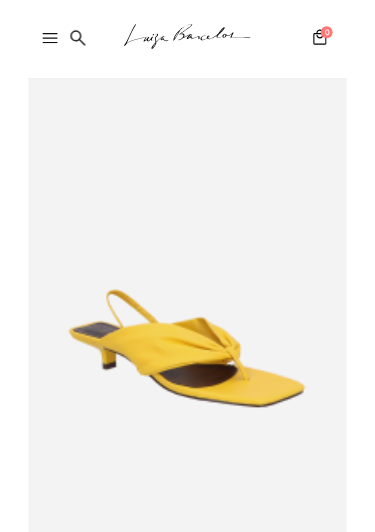 scroll, scrollTop: 108, scrollLeft: 0, axis: vertical 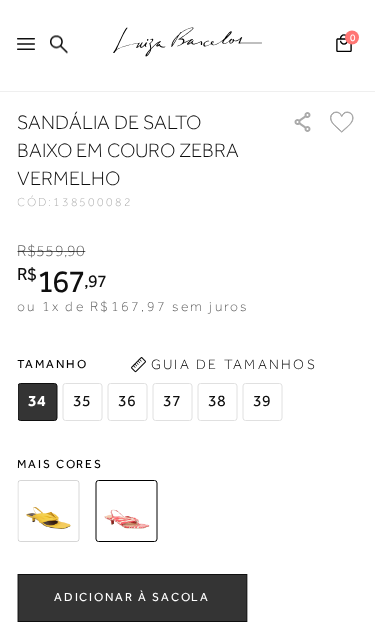 click on "35" at bounding box center (82, 403) 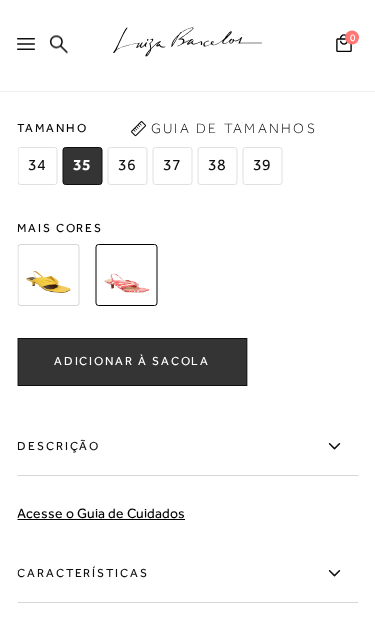 scroll, scrollTop: 936, scrollLeft: 0, axis: vertical 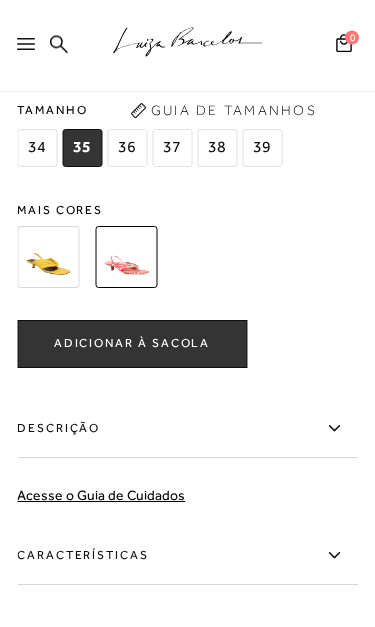 click on "ADICIONAR À SACOLA" at bounding box center (132, 344) 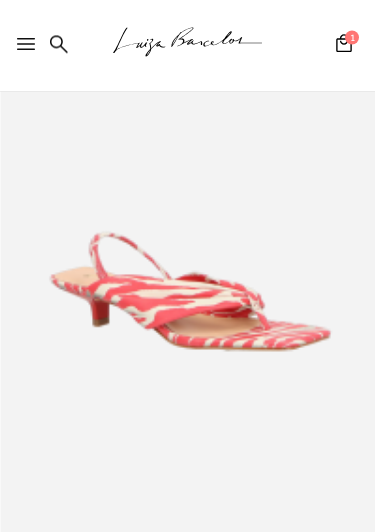 scroll, scrollTop: 0, scrollLeft: 0, axis: both 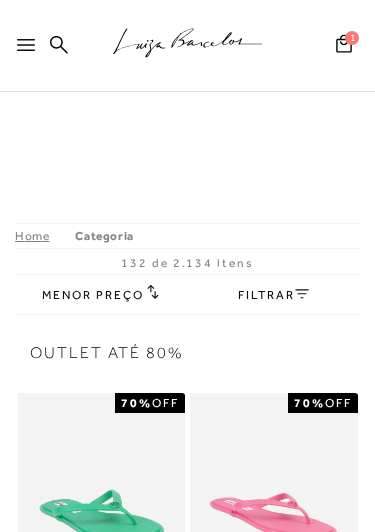 click on "FILTRAR" at bounding box center [273, 295] 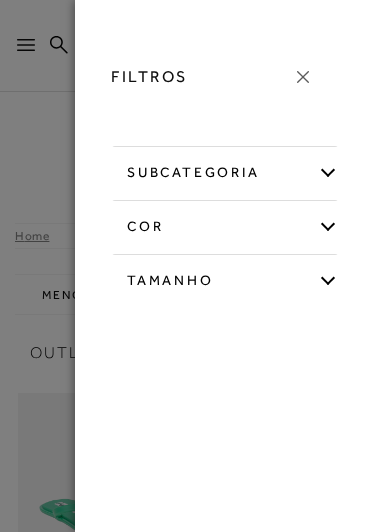 click on "subcategoria" at bounding box center [225, 169] 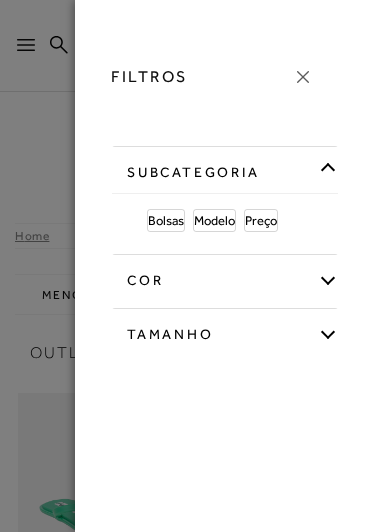 click on "Bolsas" at bounding box center [166, 220] 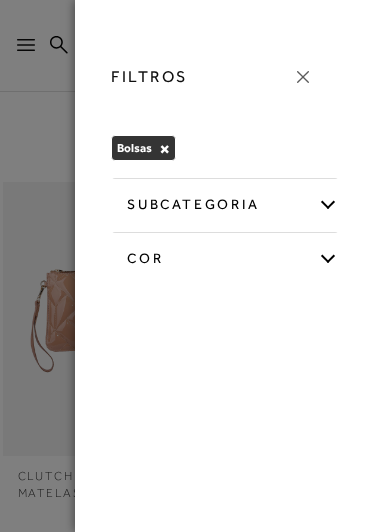 click 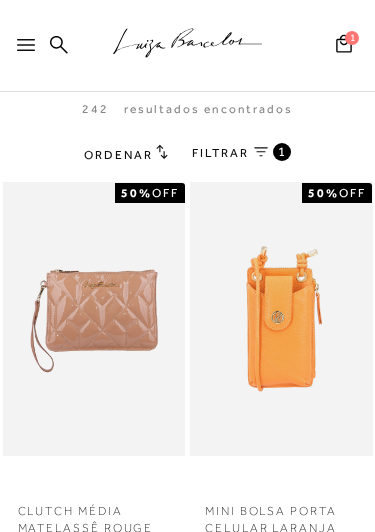 click 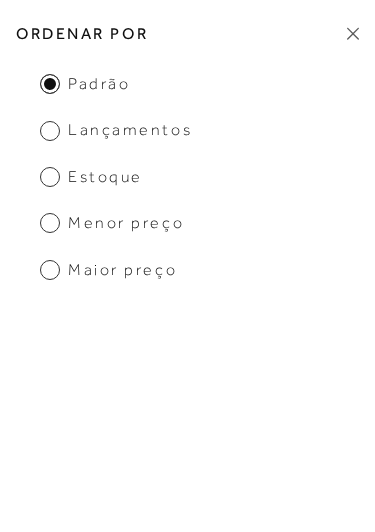 click on "Menor Preço" at bounding box center [112, 223] 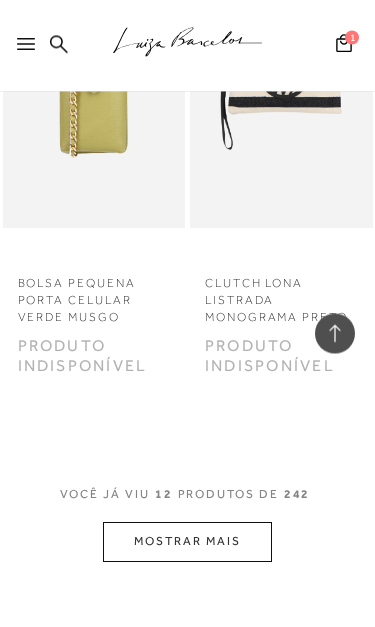 scroll, scrollTop: 2536, scrollLeft: 0, axis: vertical 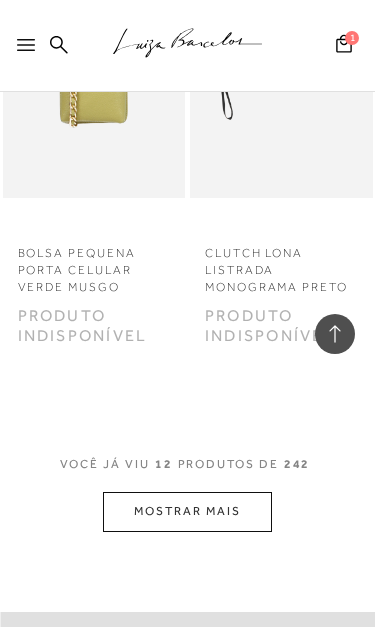 click on "MOSTRAR MAIS" at bounding box center (187, 511) 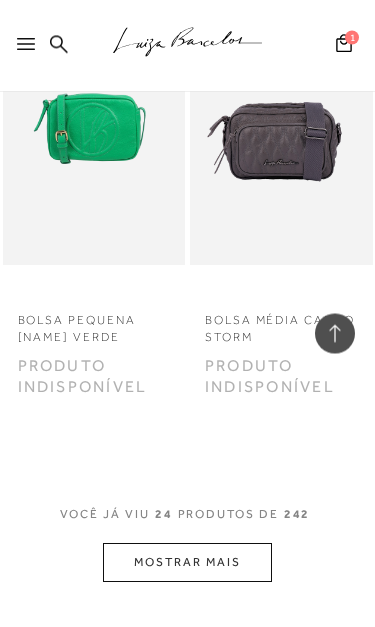 scroll, scrollTop: 5229, scrollLeft: 0, axis: vertical 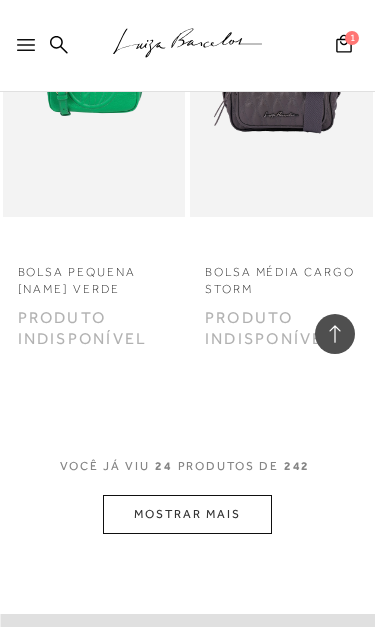 click on "MOSTRAR MAIS" at bounding box center [187, 514] 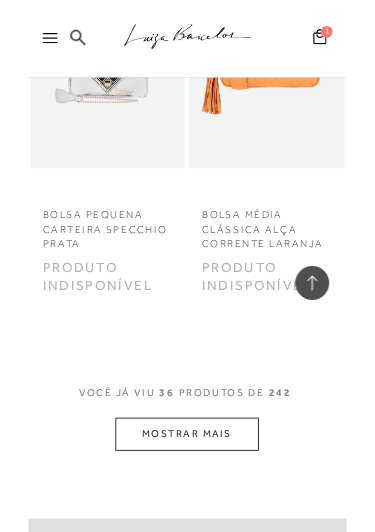 scroll, scrollTop: 7909, scrollLeft: 0, axis: vertical 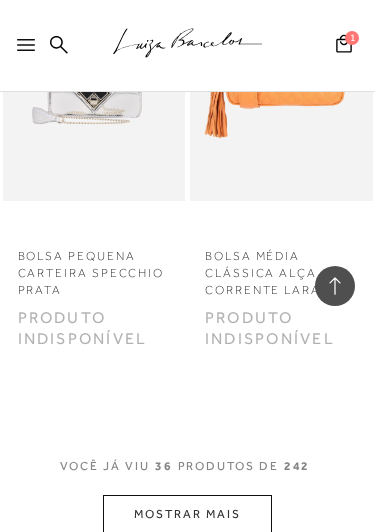click on "MOSTRAR MAIS" at bounding box center (187, 514) 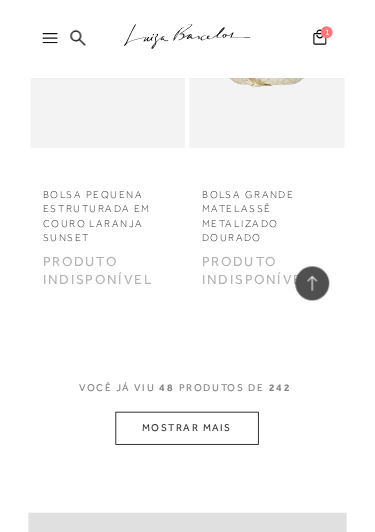 scroll, scrollTop: 10727, scrollLeft: 0, axis: vertical 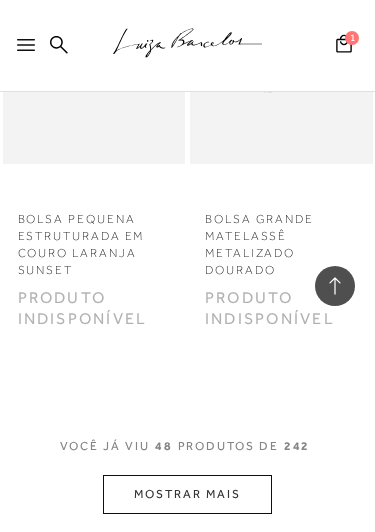 click on "VOCê JÁ VIU
48
PRODUTOS DE
242" at bounding box center (188, 456) 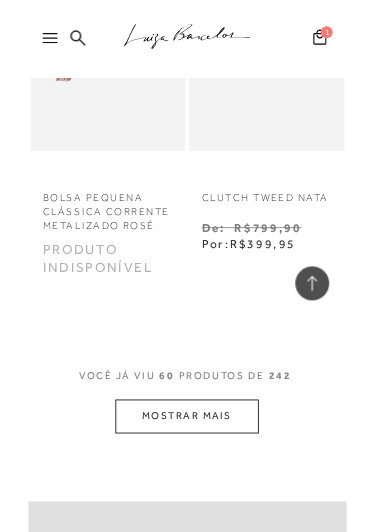 scroll, scrollTop: 13482, scrollLeft: 0, axis: vertical 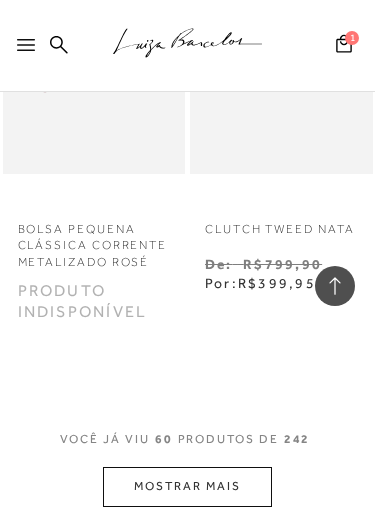click on "MOSTRAR MAIS" at bounding box center (187, 486) 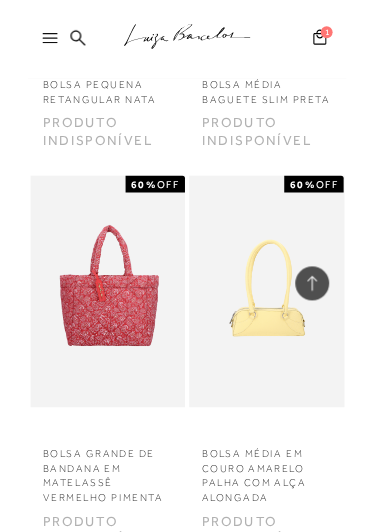 scroll, scrollTop: 15907, scrollLeft: 0, axis: vertical 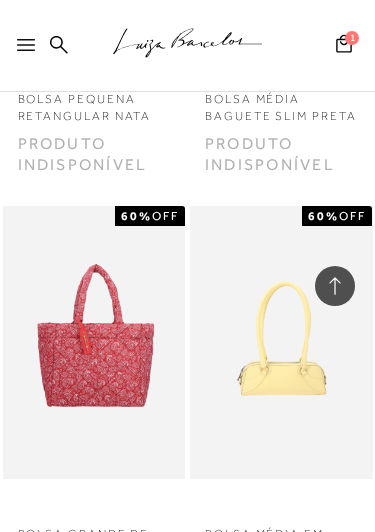 click 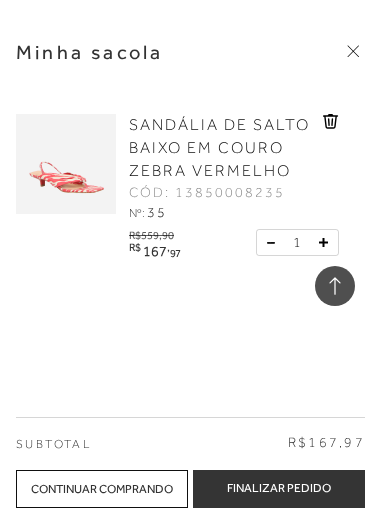 click on "SANDÁLIA DE SALTO BAIXO EM COURO ZEBRA VERMELHO" at bounding box center [223, 148] 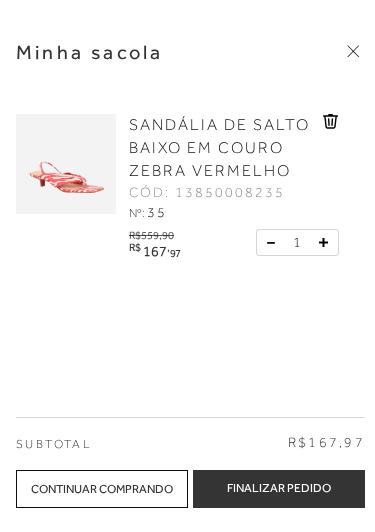 click on "Finalizar Pedido" at bounding box center (279, 489) 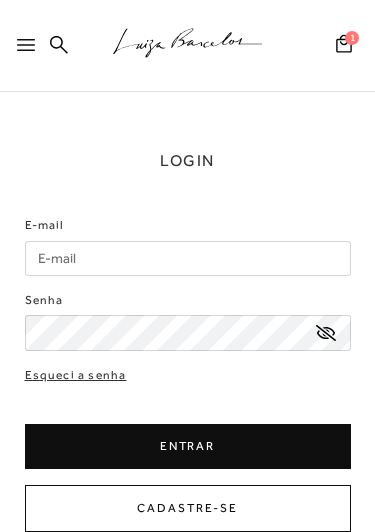 scroll, scrollTop: 0, scrollLeft: 0, axis: both 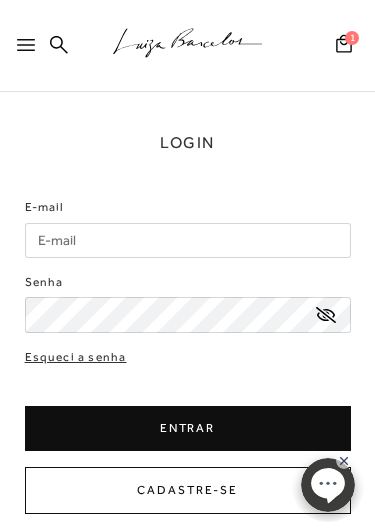 click on "E-mail" at bounding box center (188, 240) 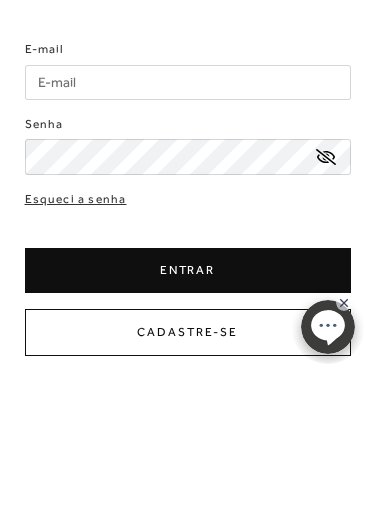 click on "E-mail
Senha
Esqueci a senha
ENTRAR" at bounding box center (188, 356) 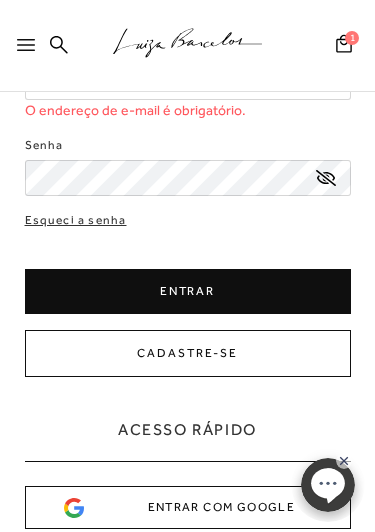 click on "Esqueci a senha" at bounding box center (76, 220) 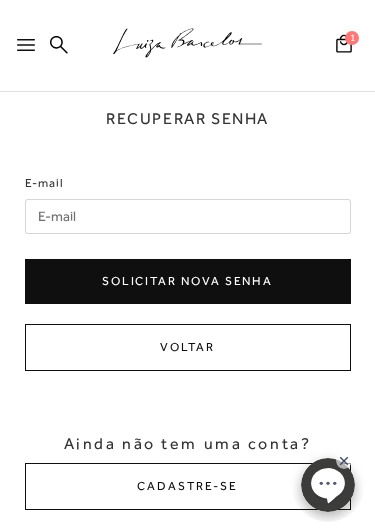 scroll, scrollTop: 0, scrollLeft: 0, axis: both 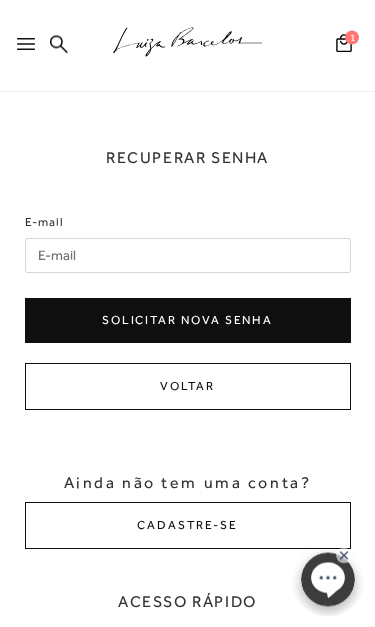 click on "E-mail" at bounding box center (188, 256) 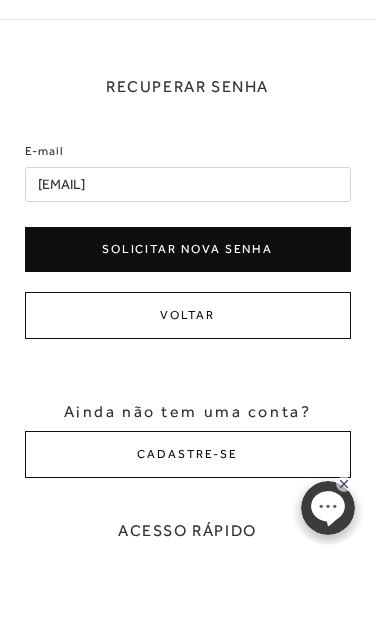 type on "[EMAIL]" 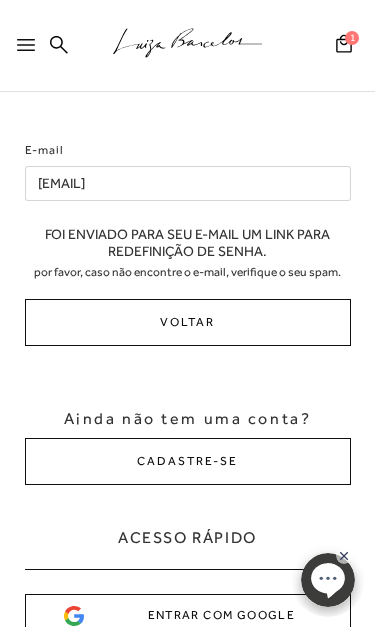 click on "1" at bounding box center [352, 38] 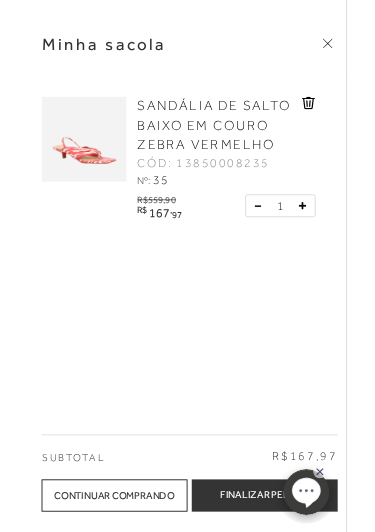 scroll, scrollTop: 0, scrollLeft: 0, axis: both 